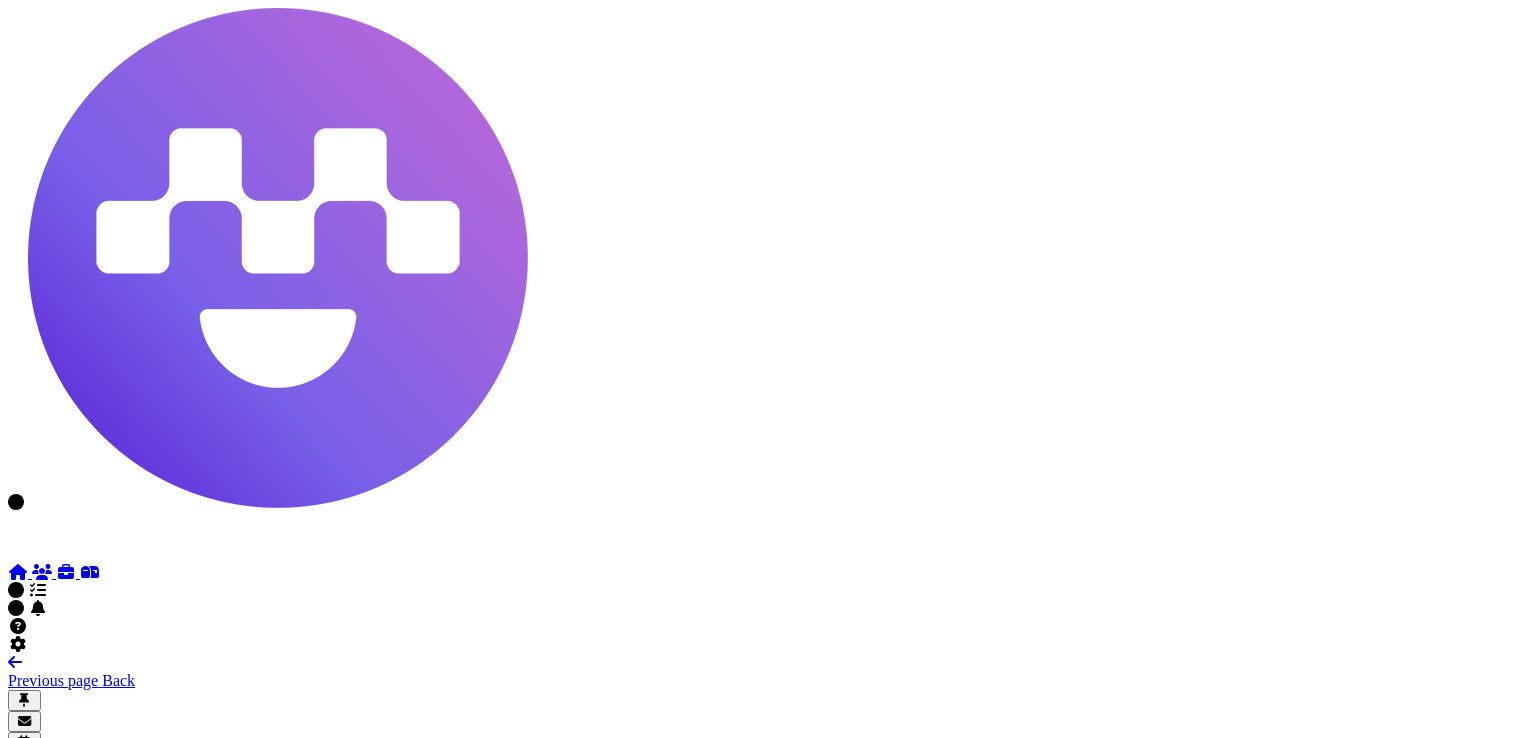 scroll, scrollTop: 0, scrollLeft: 0, axis: both 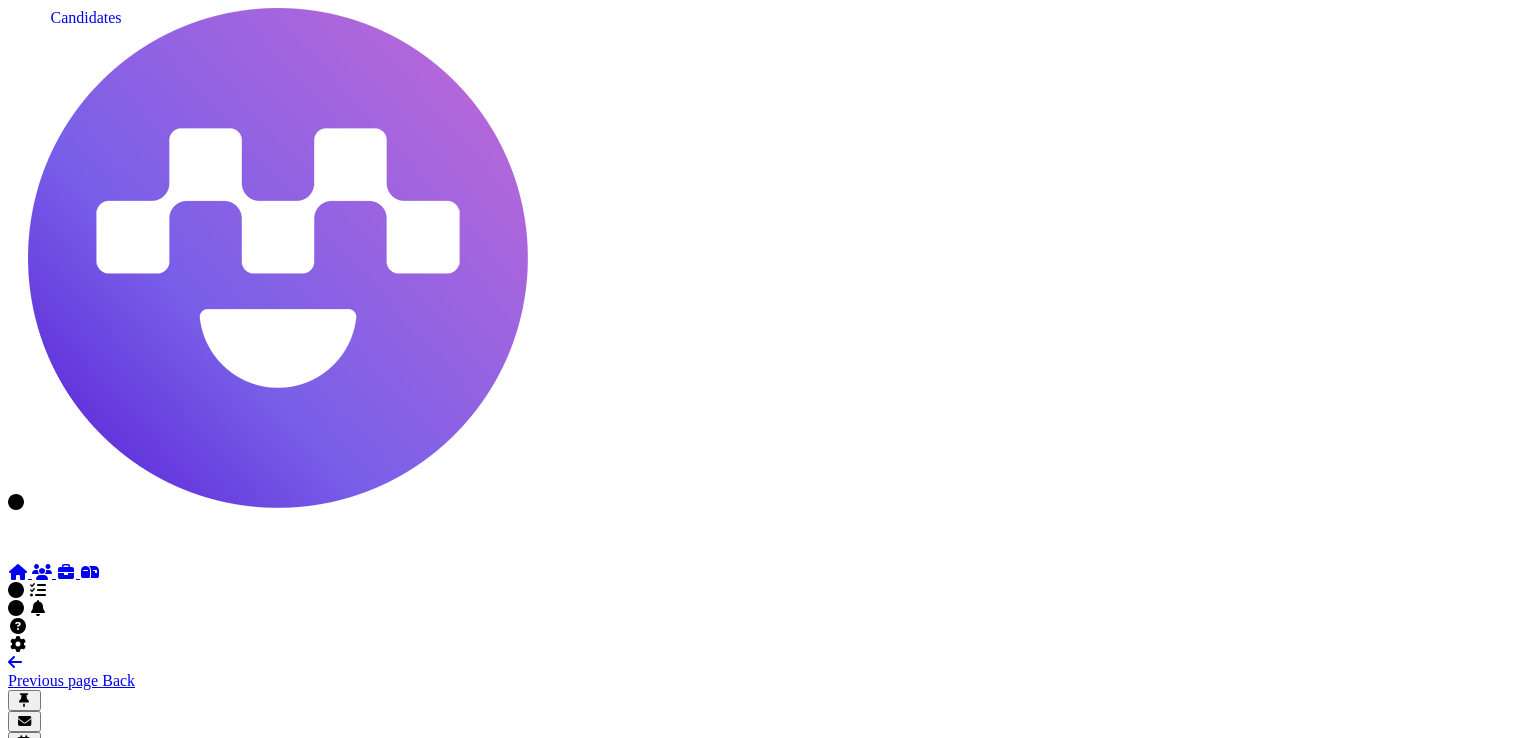 click at bounding box center [42, 572] 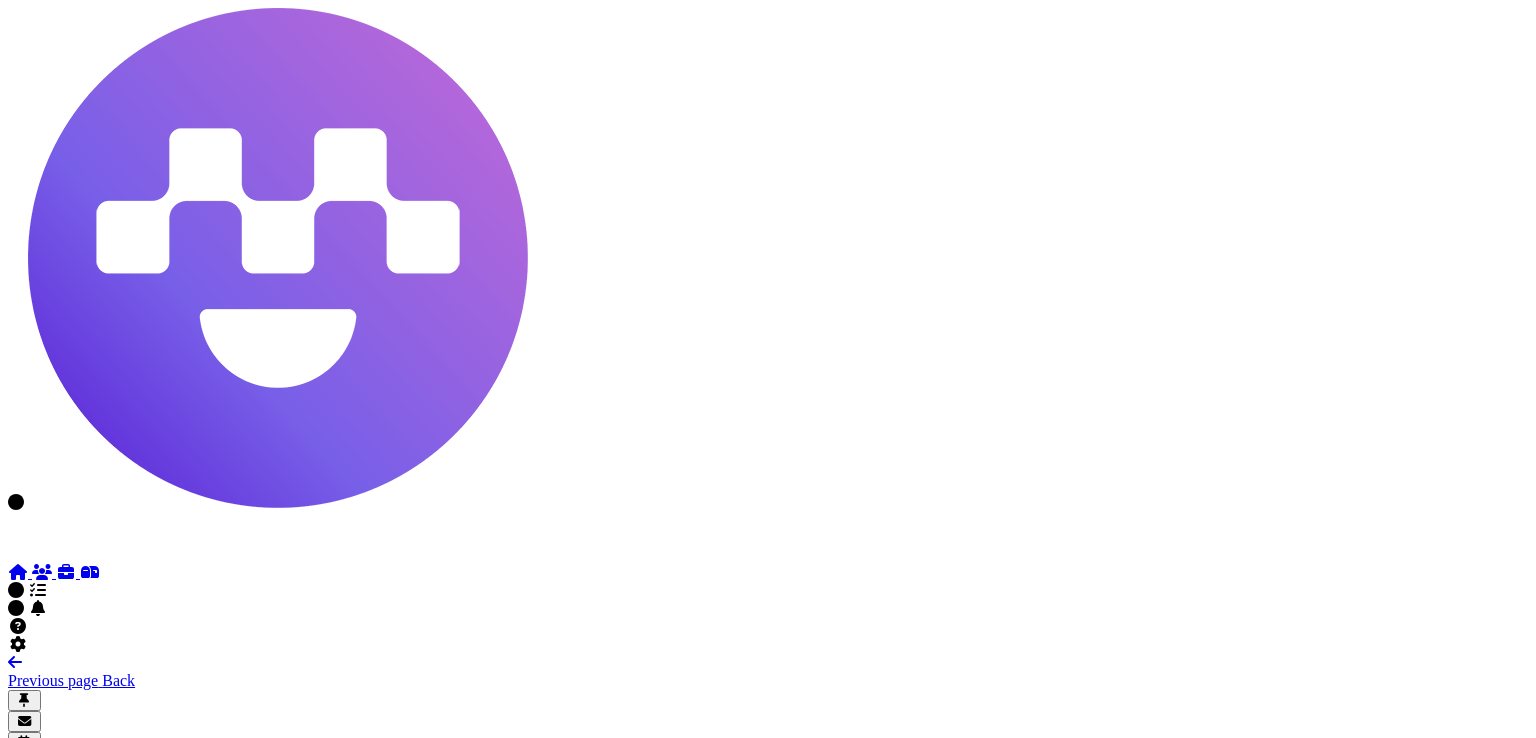 select on "**********" 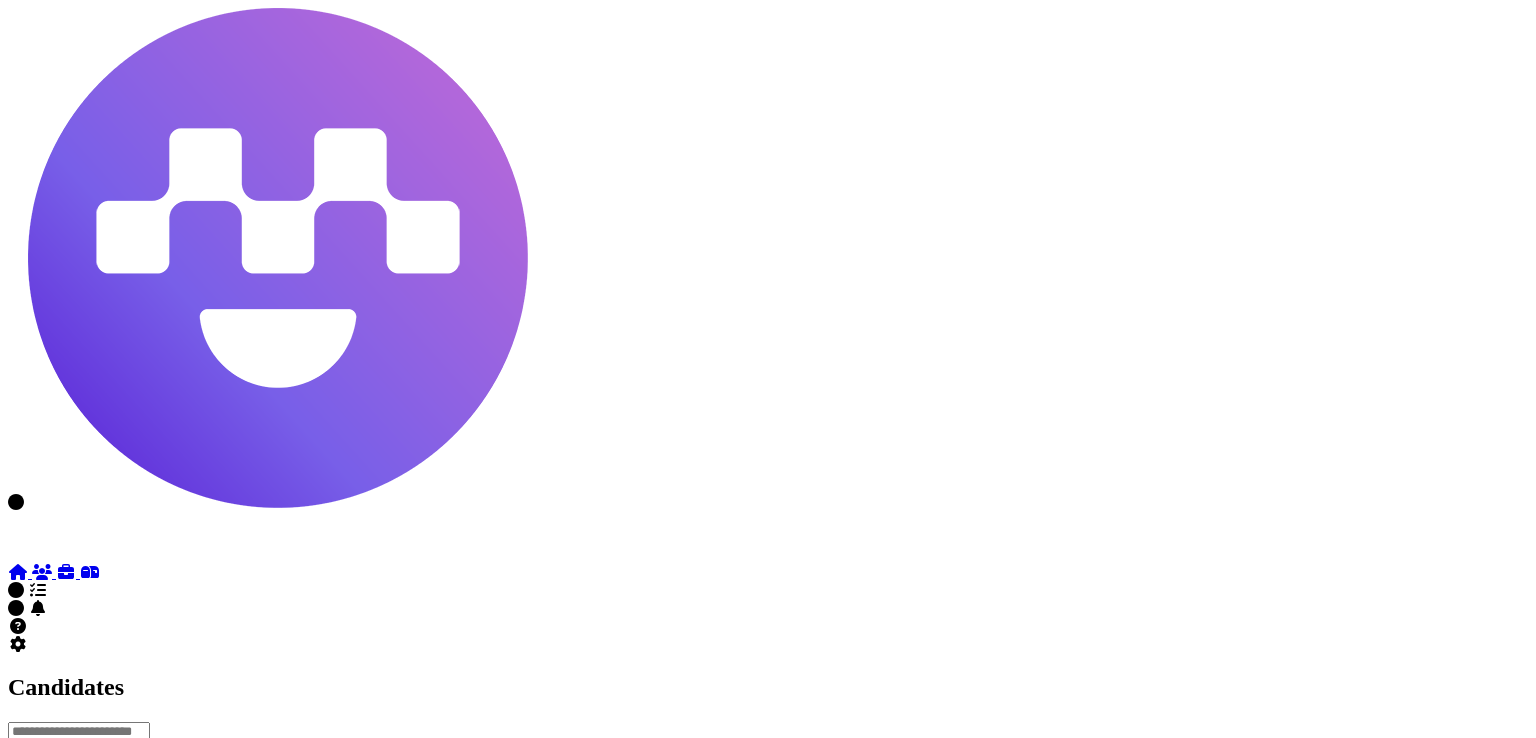 click at bounding box center (79, 732) 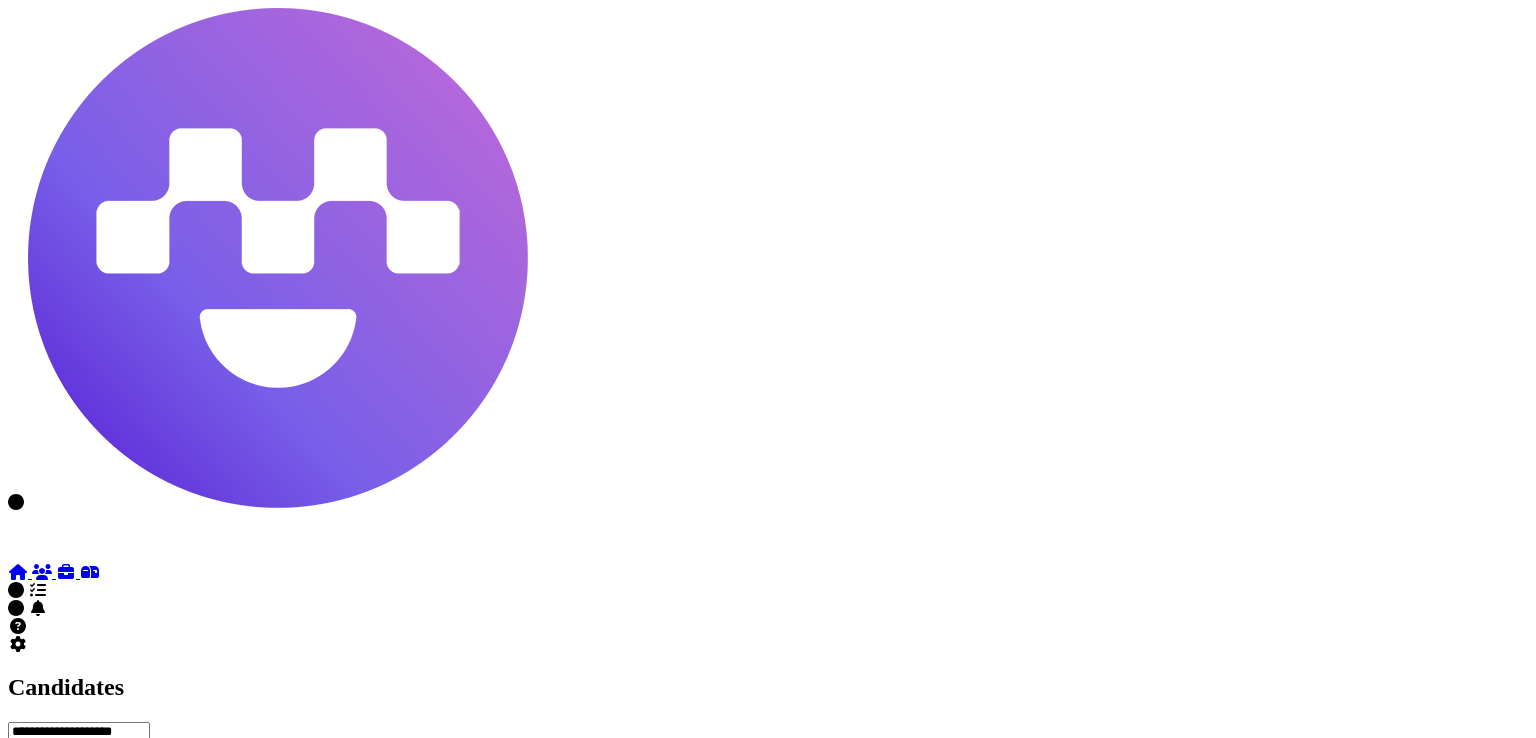 type on "**********" 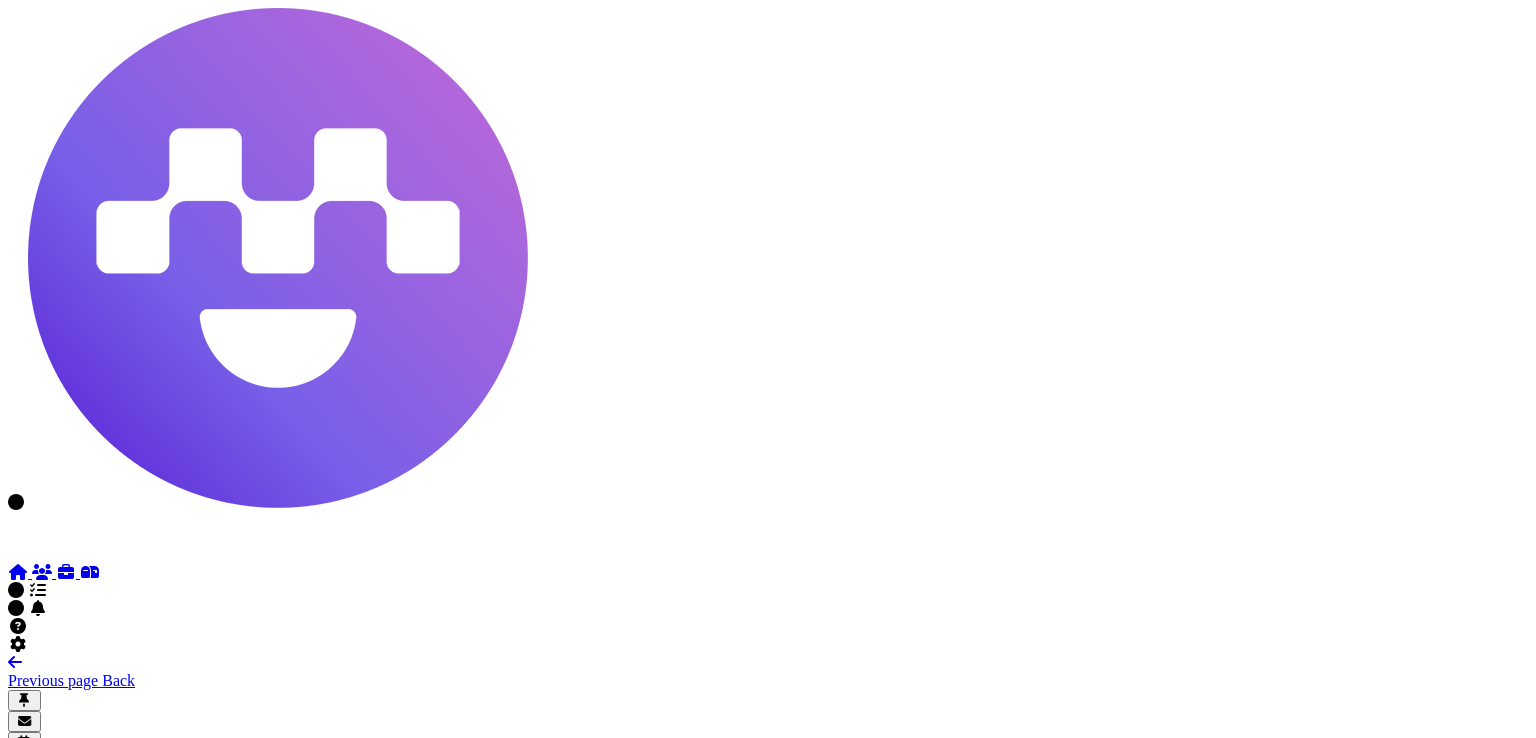 scroll, scrollTop: 1011, scrollLeft: 0, axis: vertical 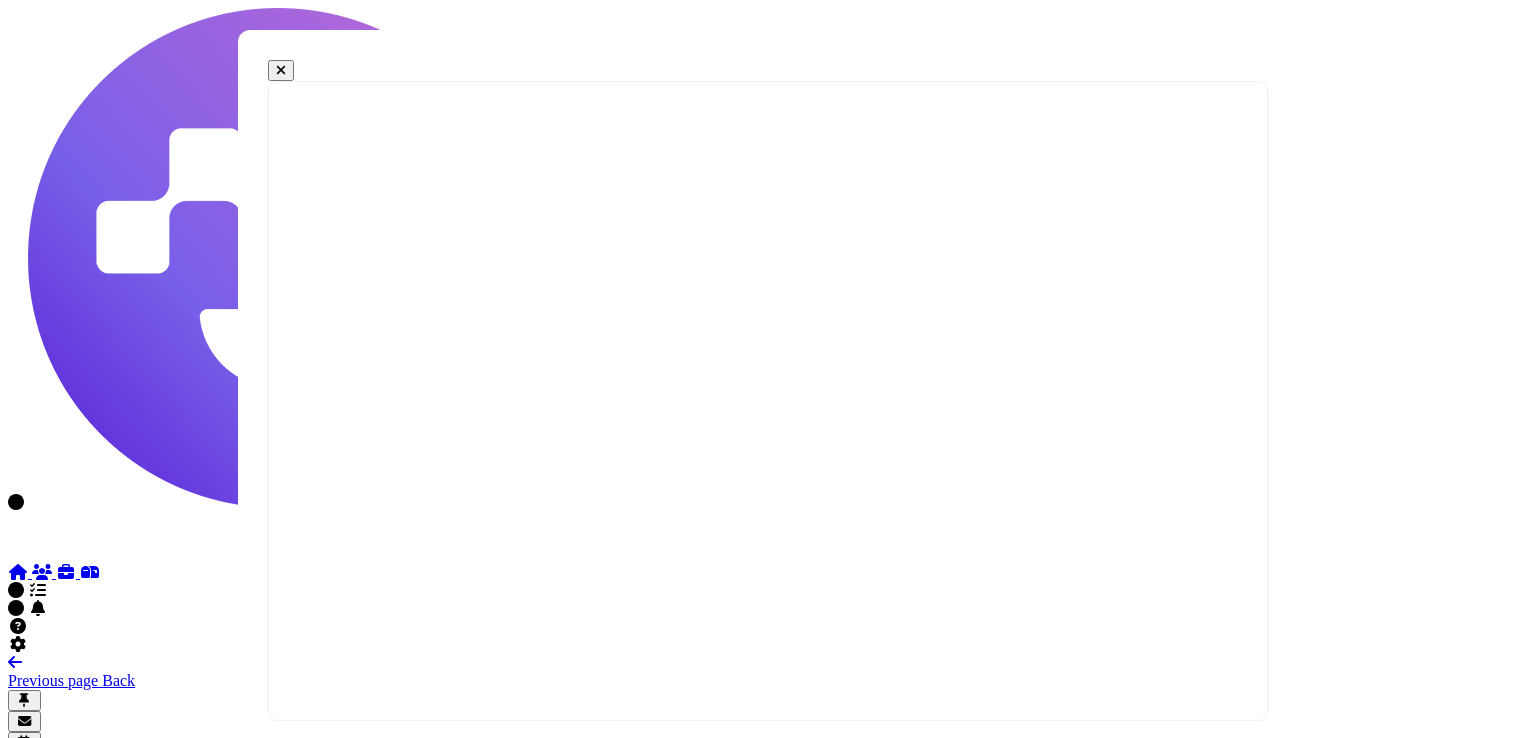select on "*" 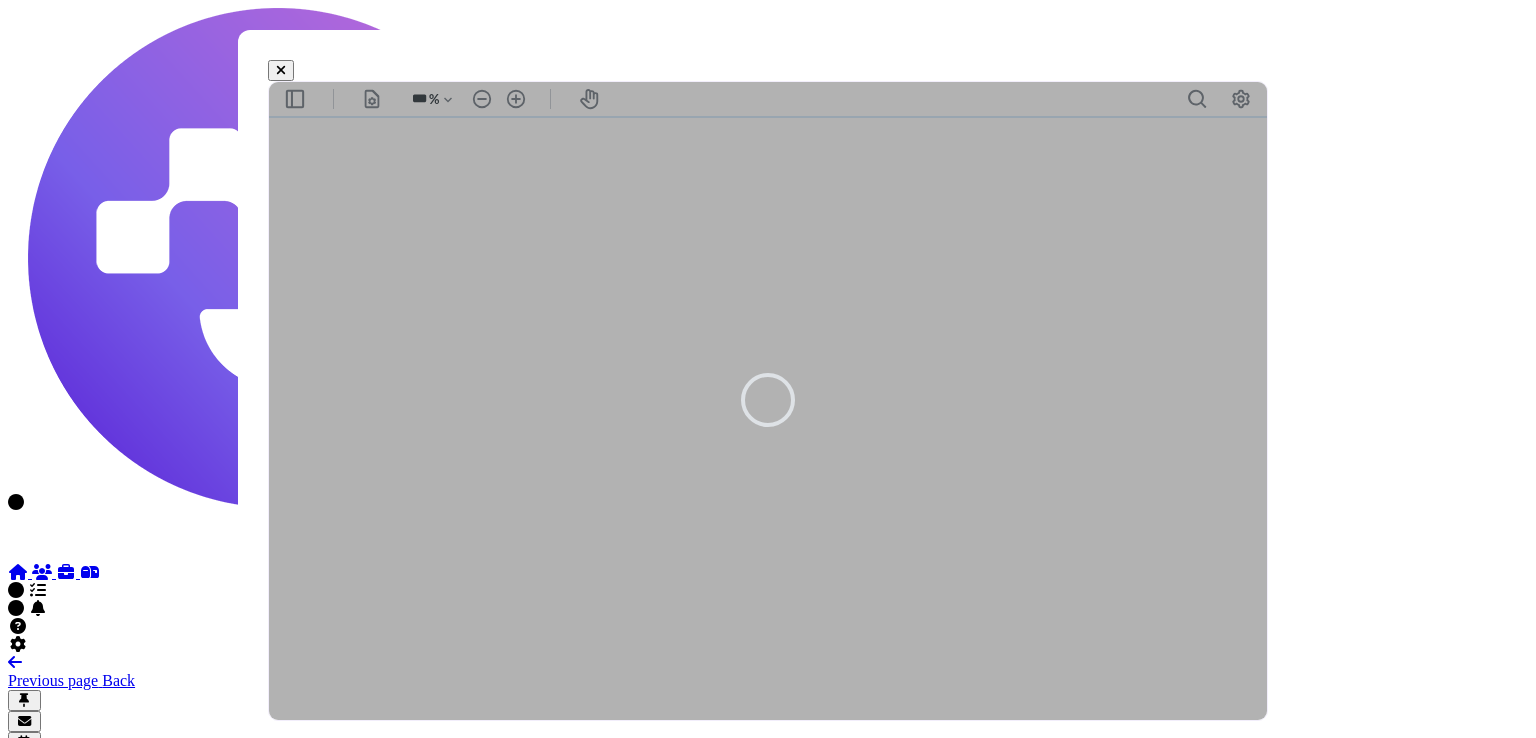 scroll, scrollTop: 0, scrollLeft: 0, axis: both 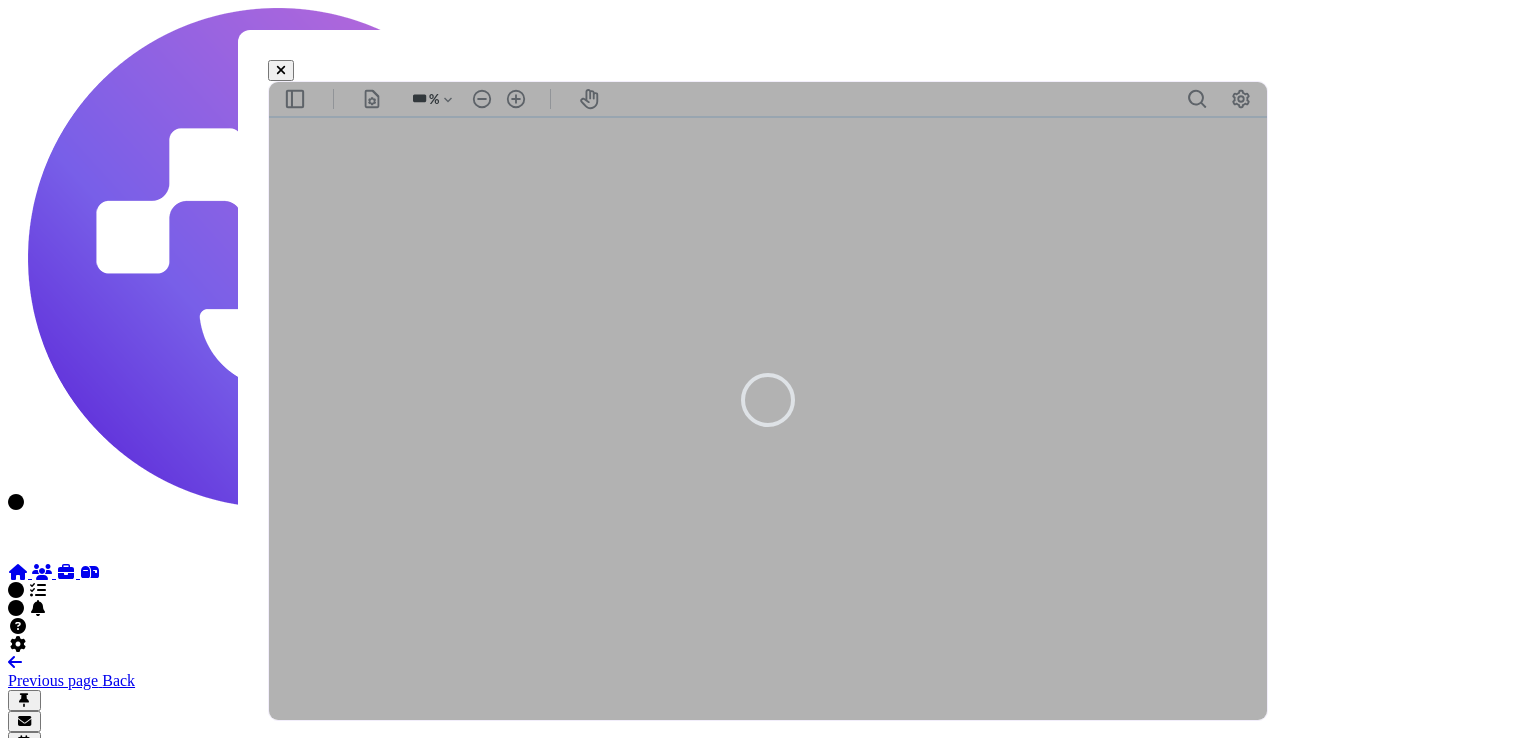 type on "***" 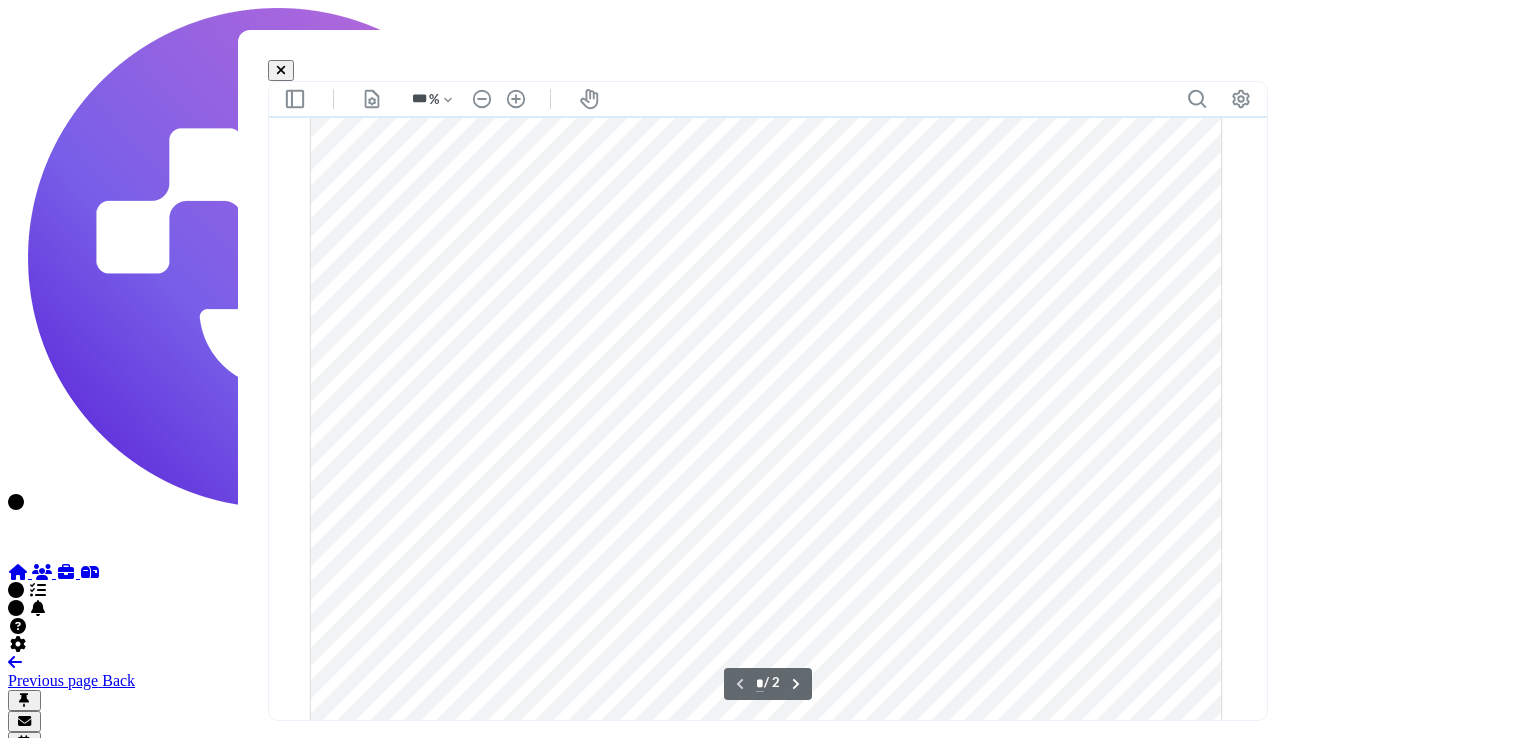 scroll, scrollTop: 774, scrollLeft: 0, axis: vertical 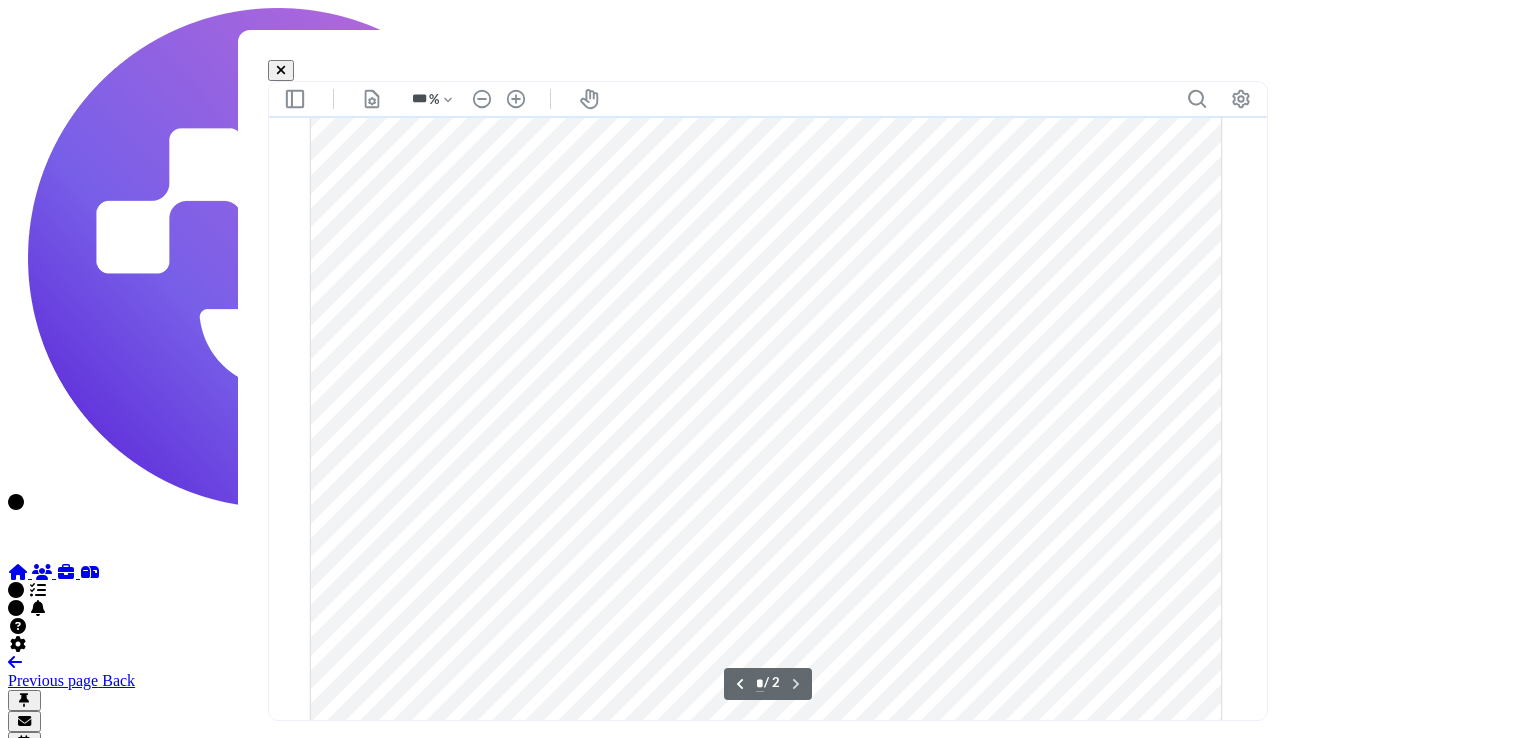 type on "*" 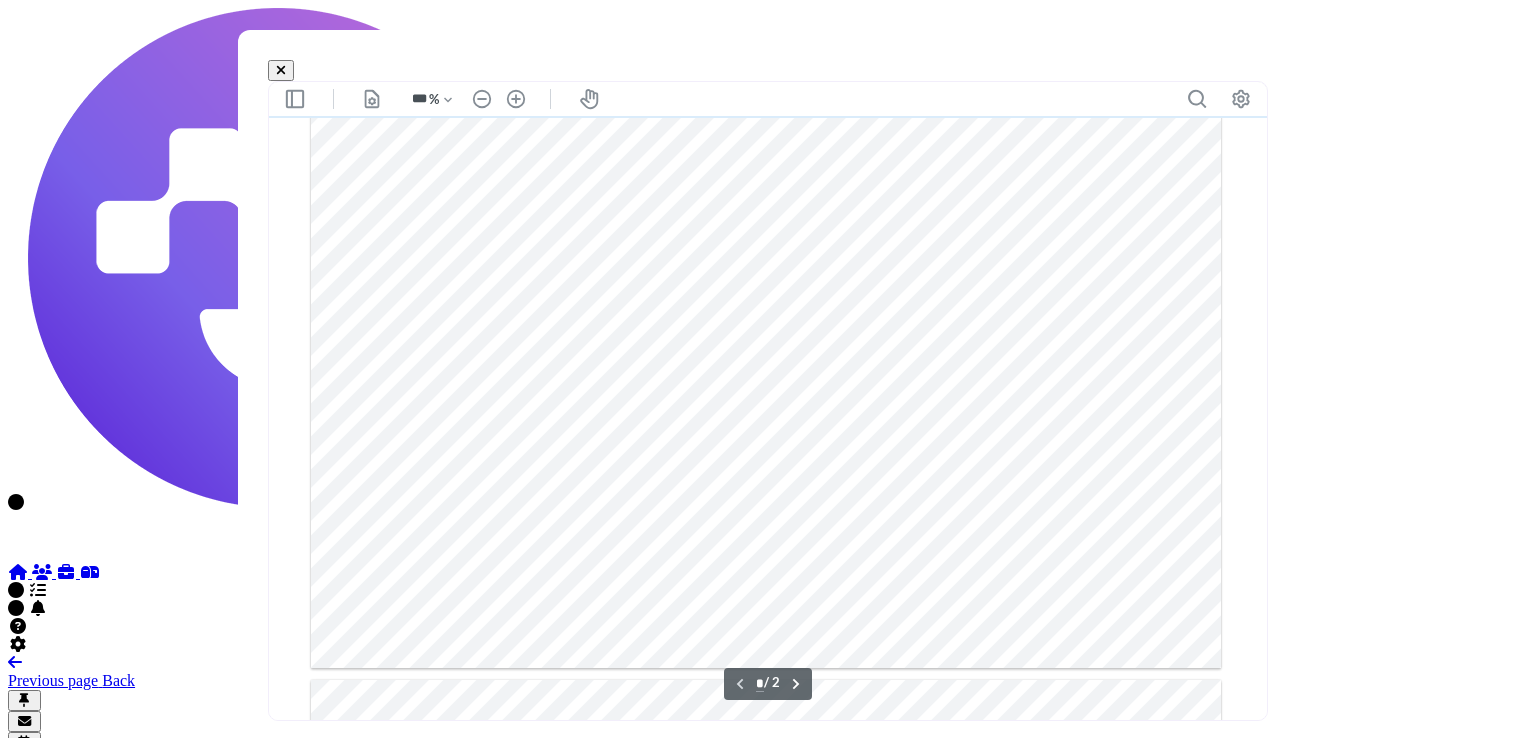 scroll, scrollTop: 760, scrollLeft: 0, axis: vertical 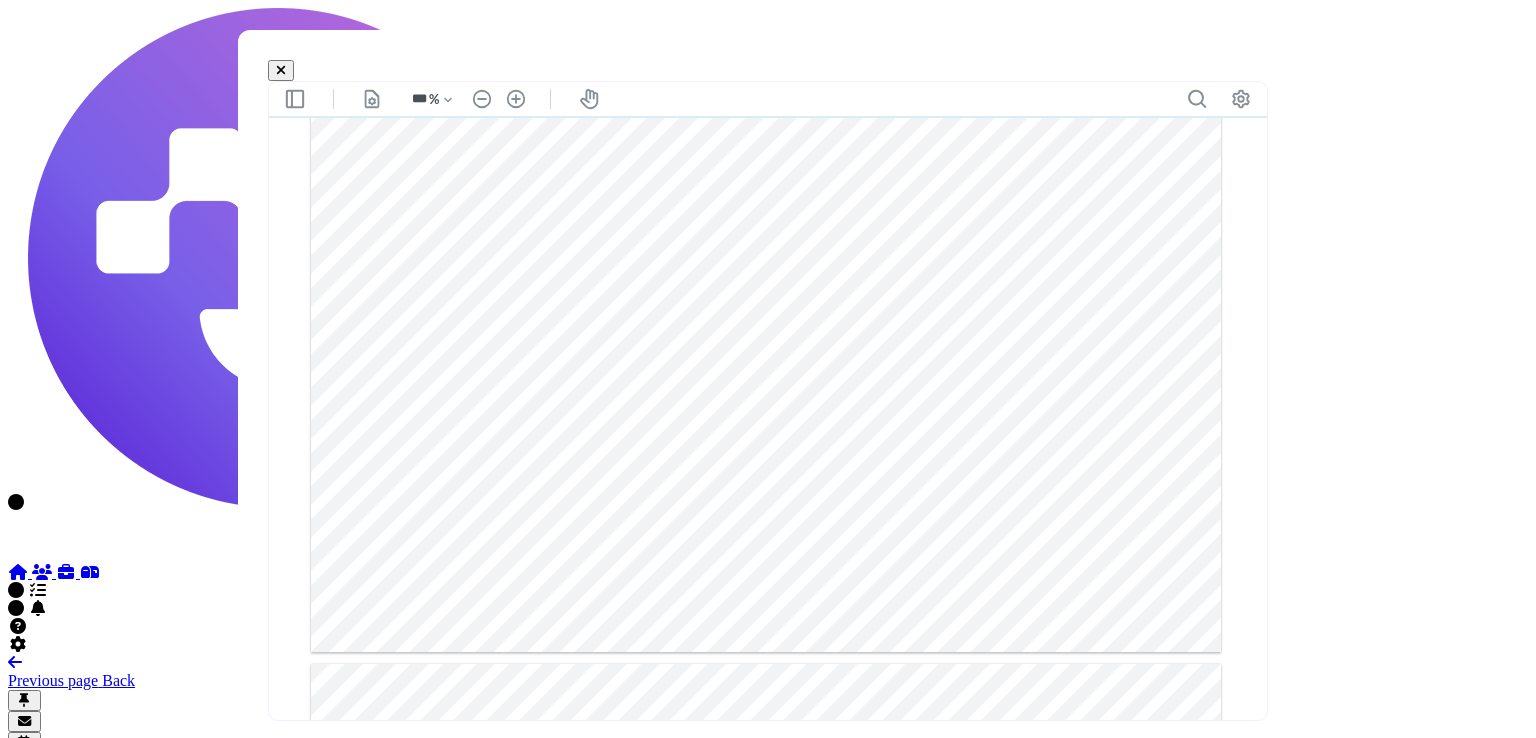 click 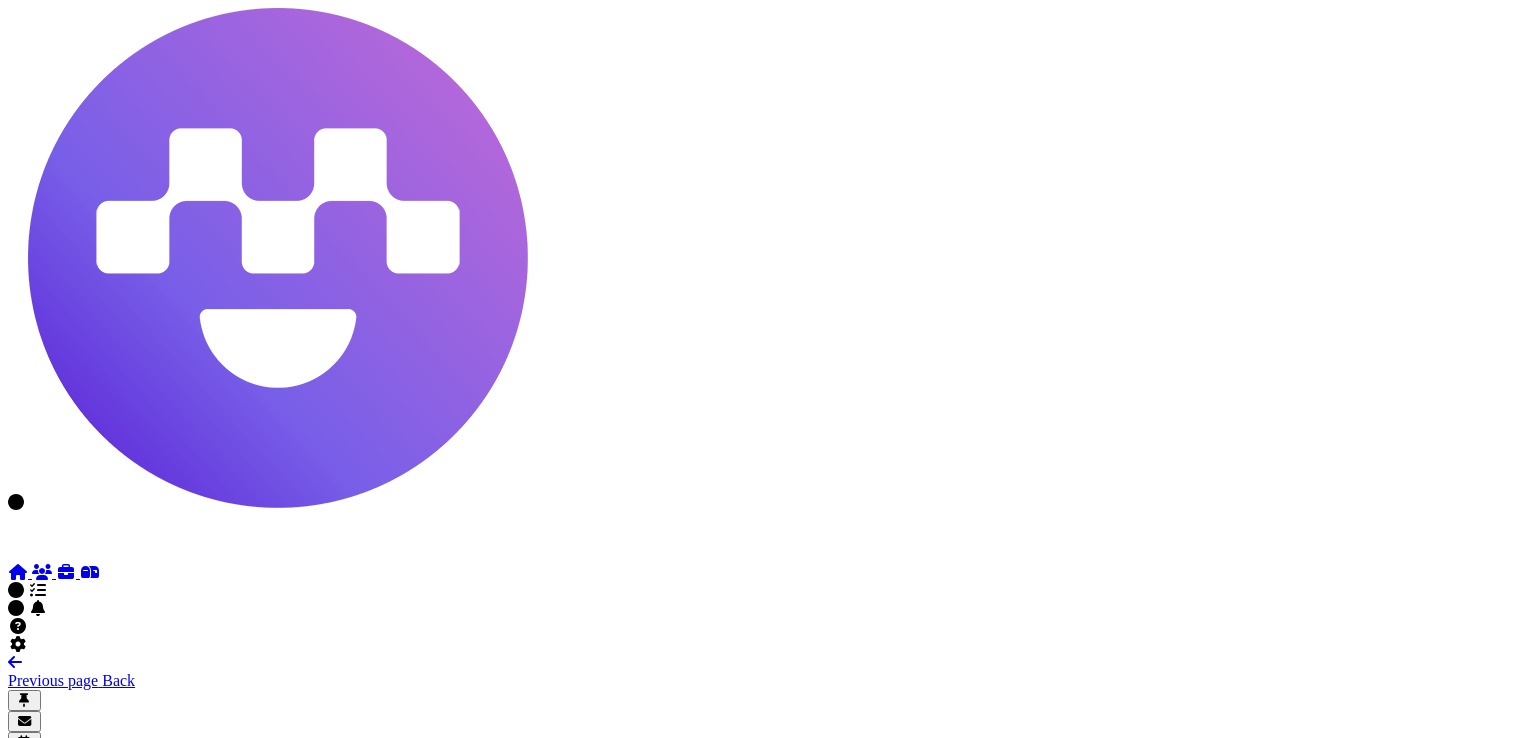 scroll, scrollTop: 0, scrollLeft: 0, axis: both 